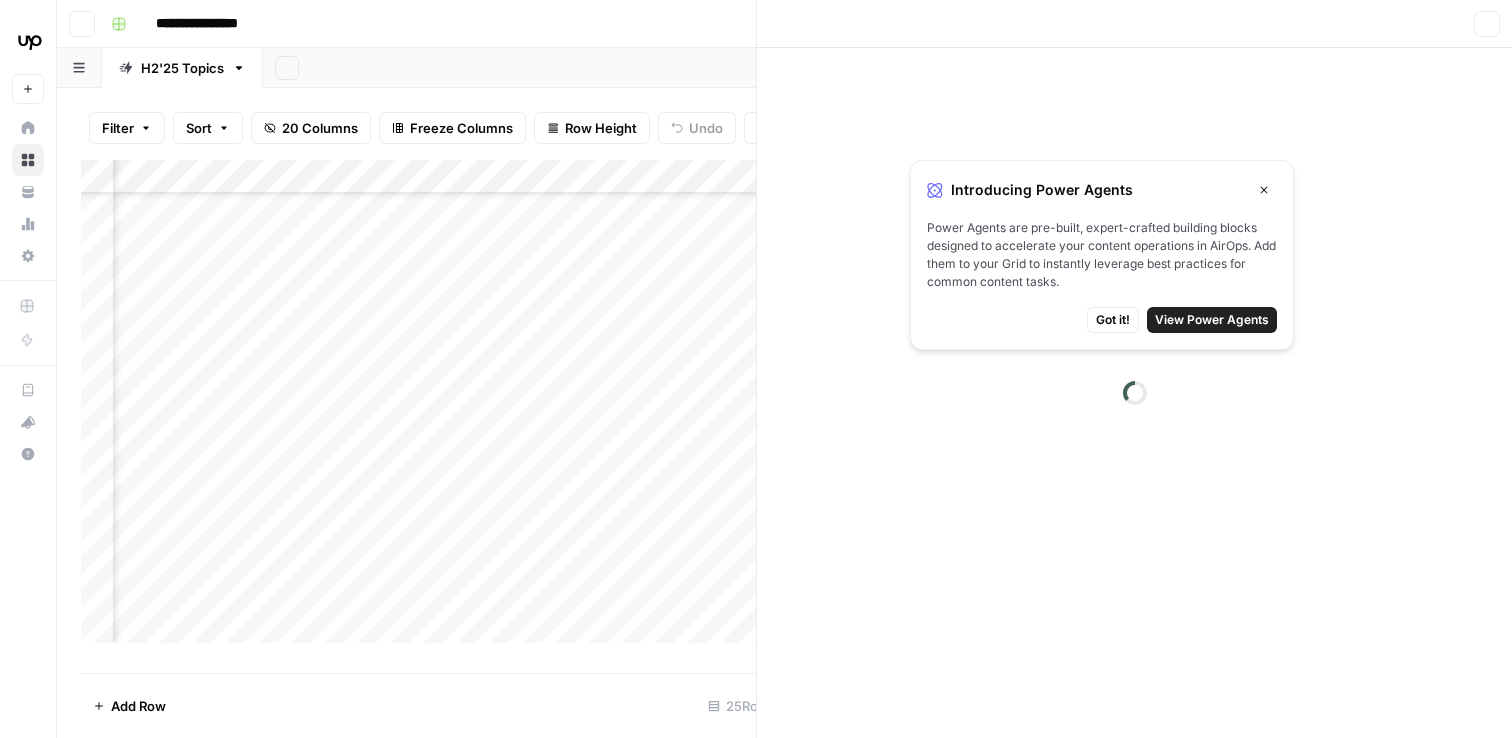 scroll, scrollTop: 0, scrollLeft: 0, axis: both 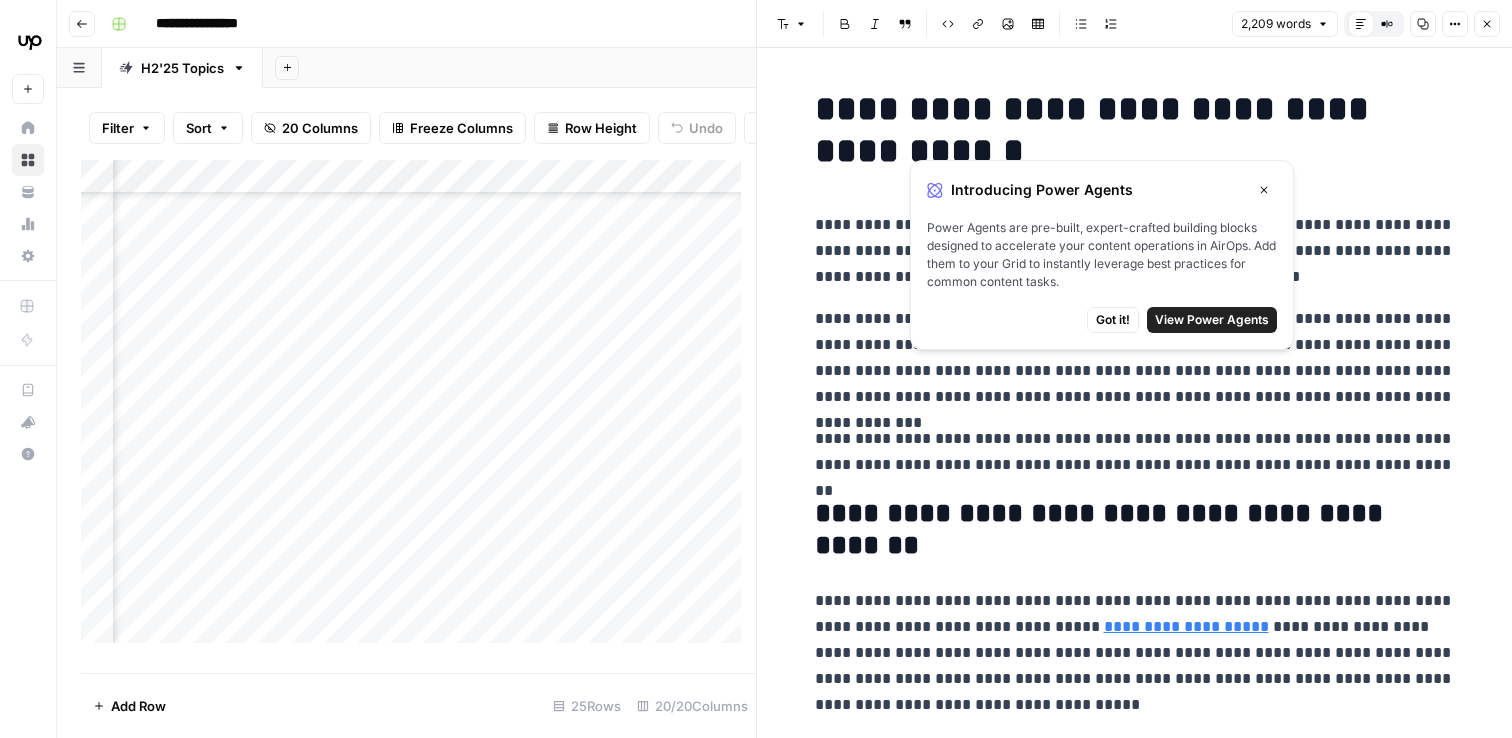 click on "Close" at bounding box center [1264, 190] 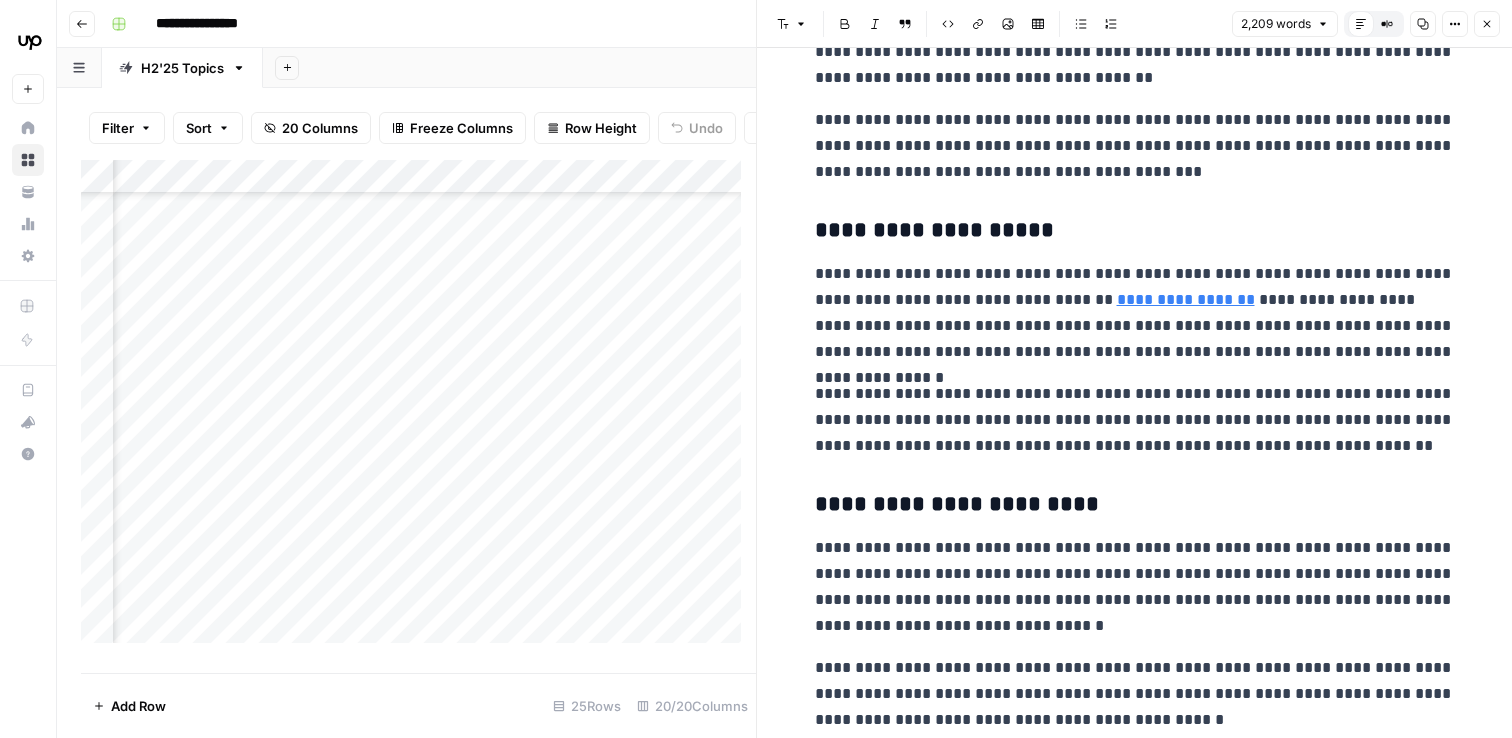 scroll, scrollTop: 0, scrollLeft: 0, axis: both 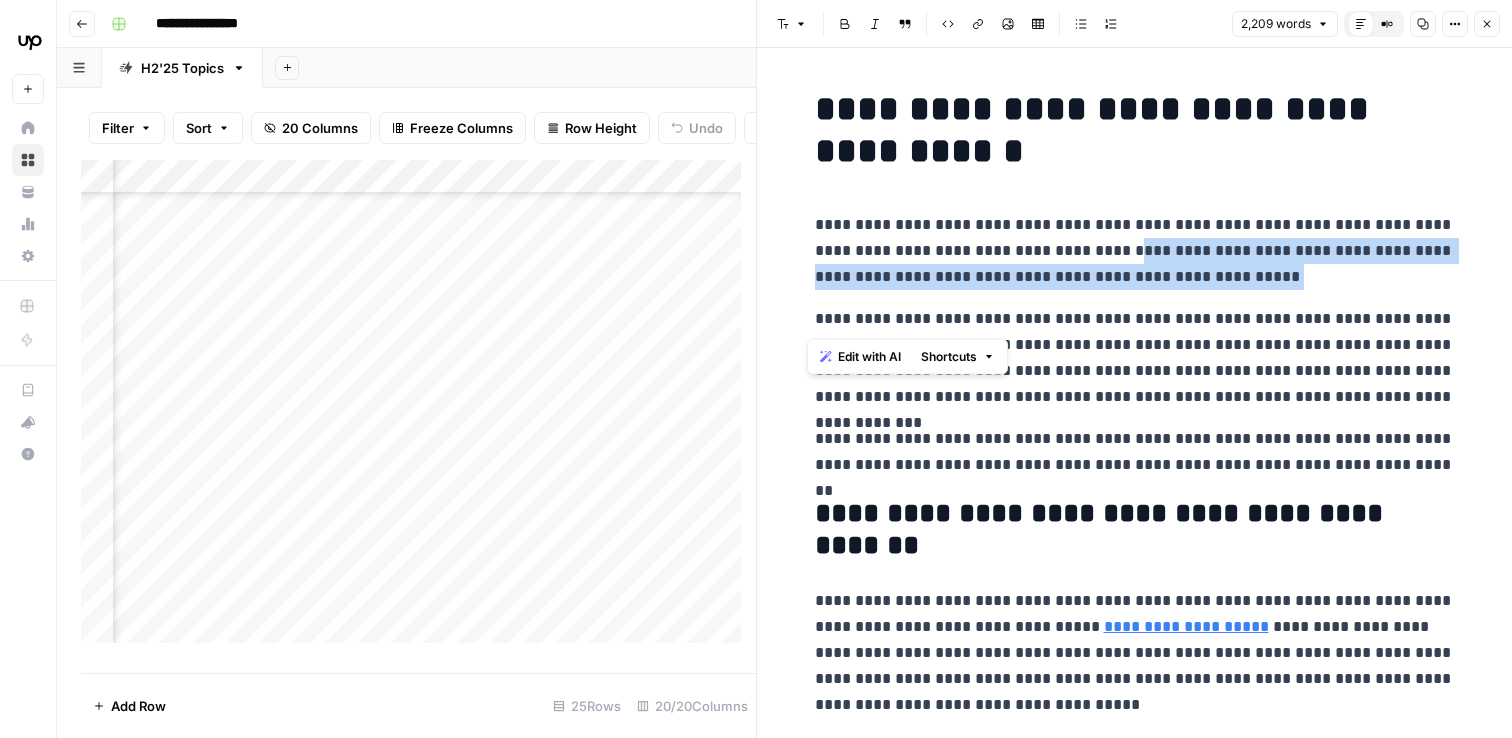 drag, startPoint x: 1060, startPoint y: 257, endPoint x: 1264, endPoint y: 300, distance: 208.48262 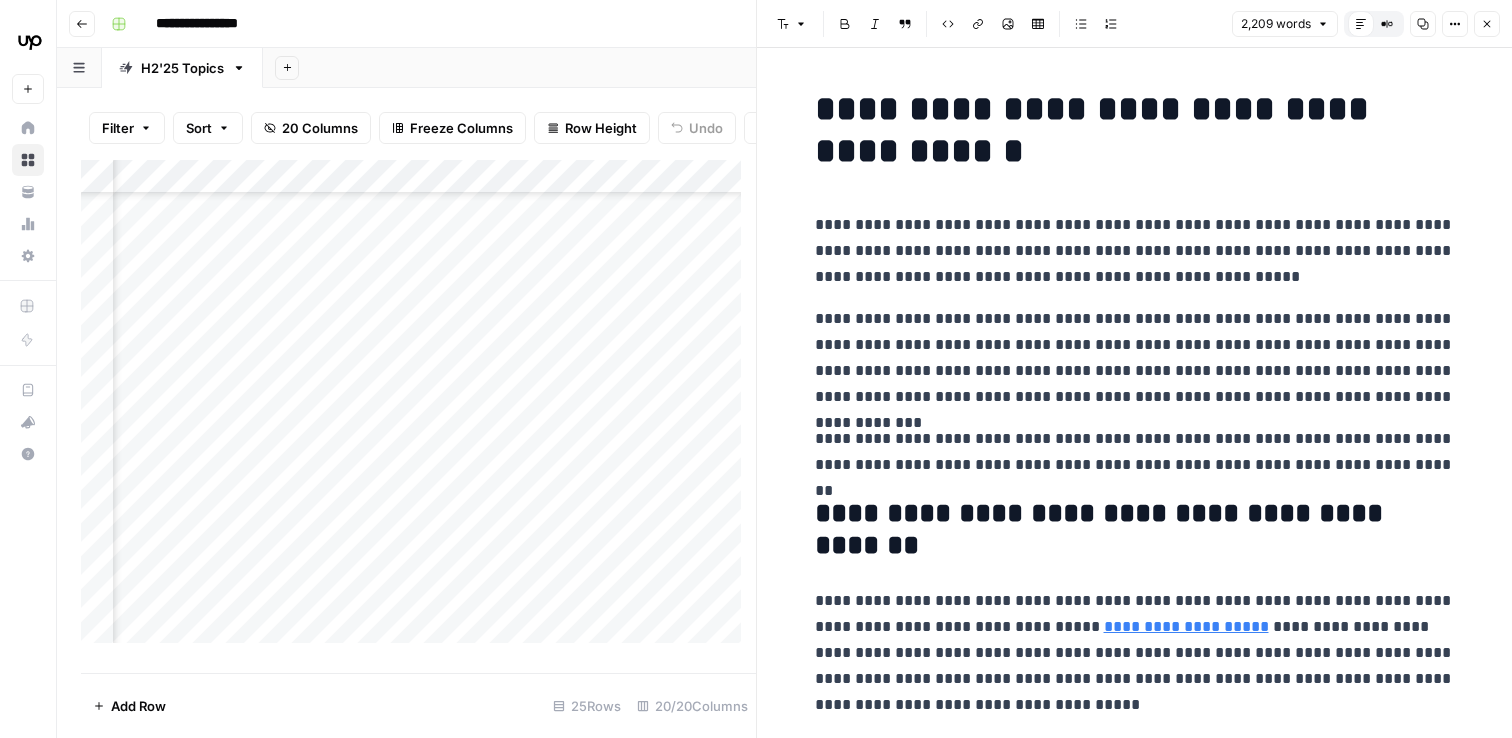 click on "**********" at bounding box center (1135, 358) 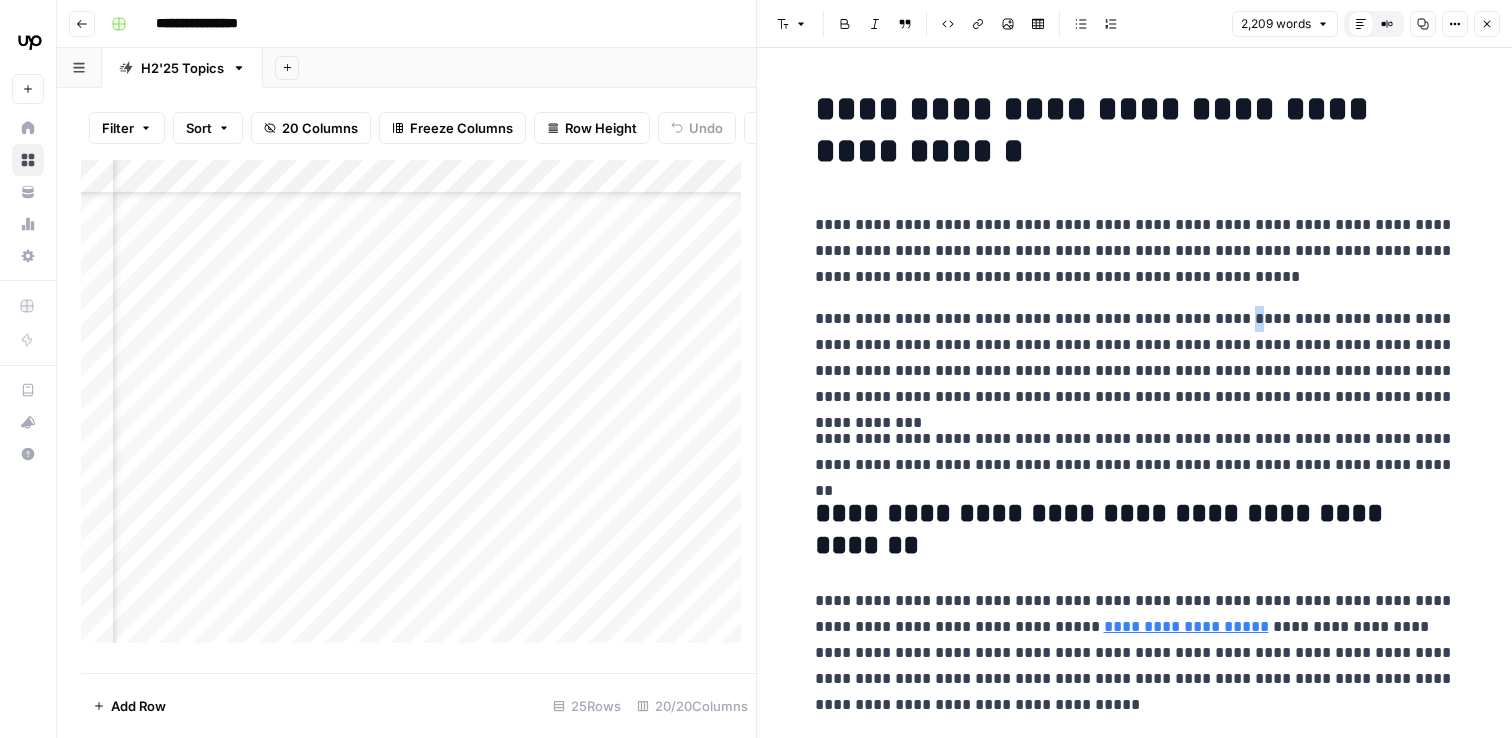 click on "**********" at bounding box center (1135, 358) 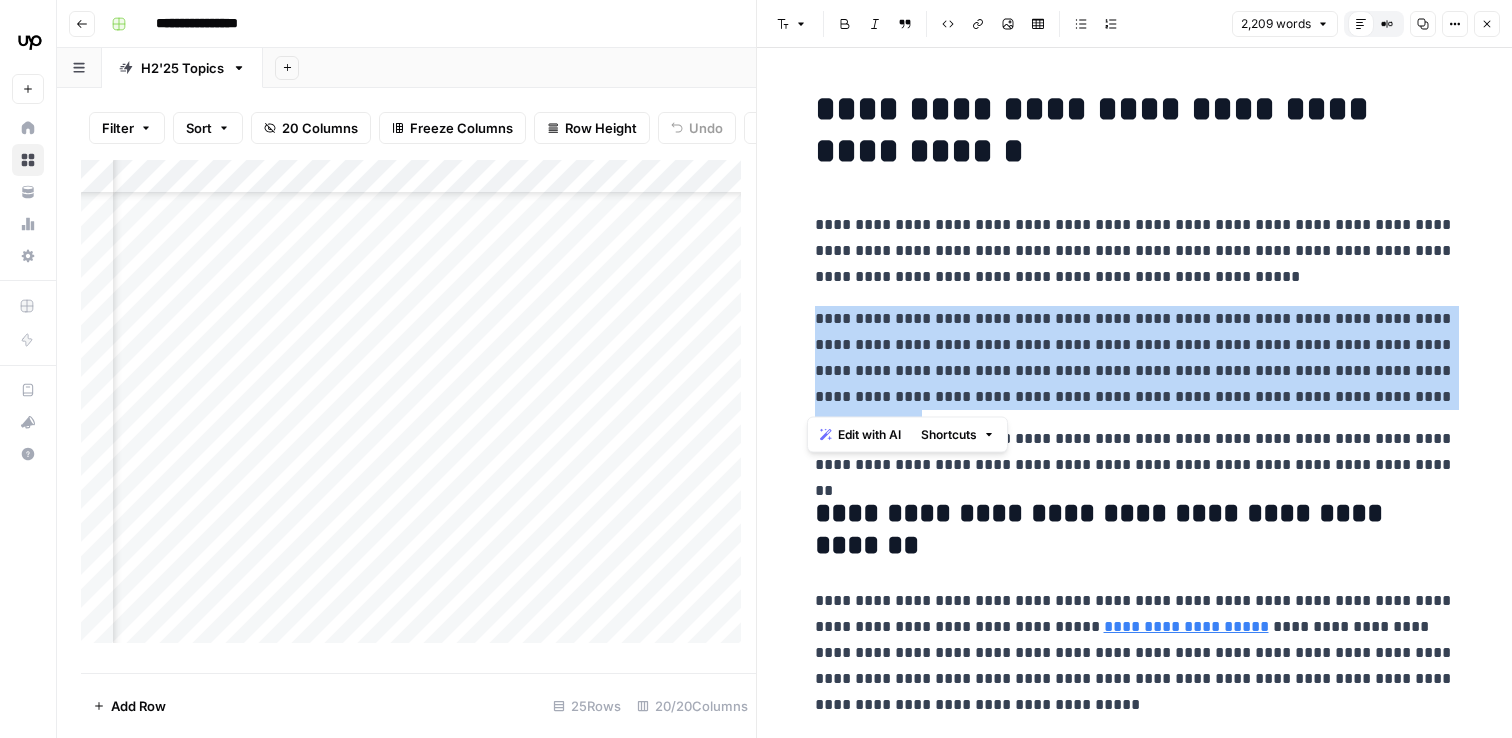 click on "**********" at bounding box center (1135, 358) 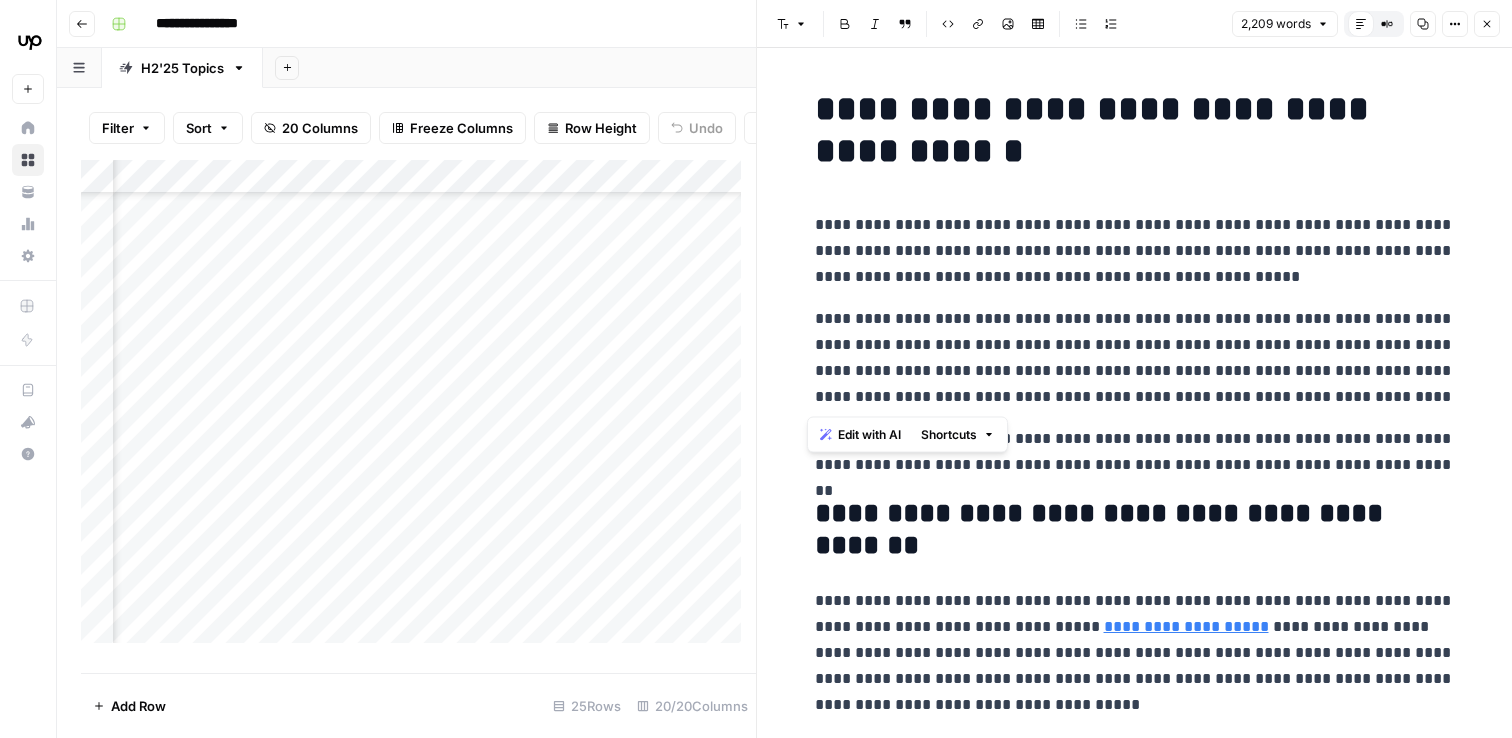 click on "**********" at bounding box center [1135, 452] 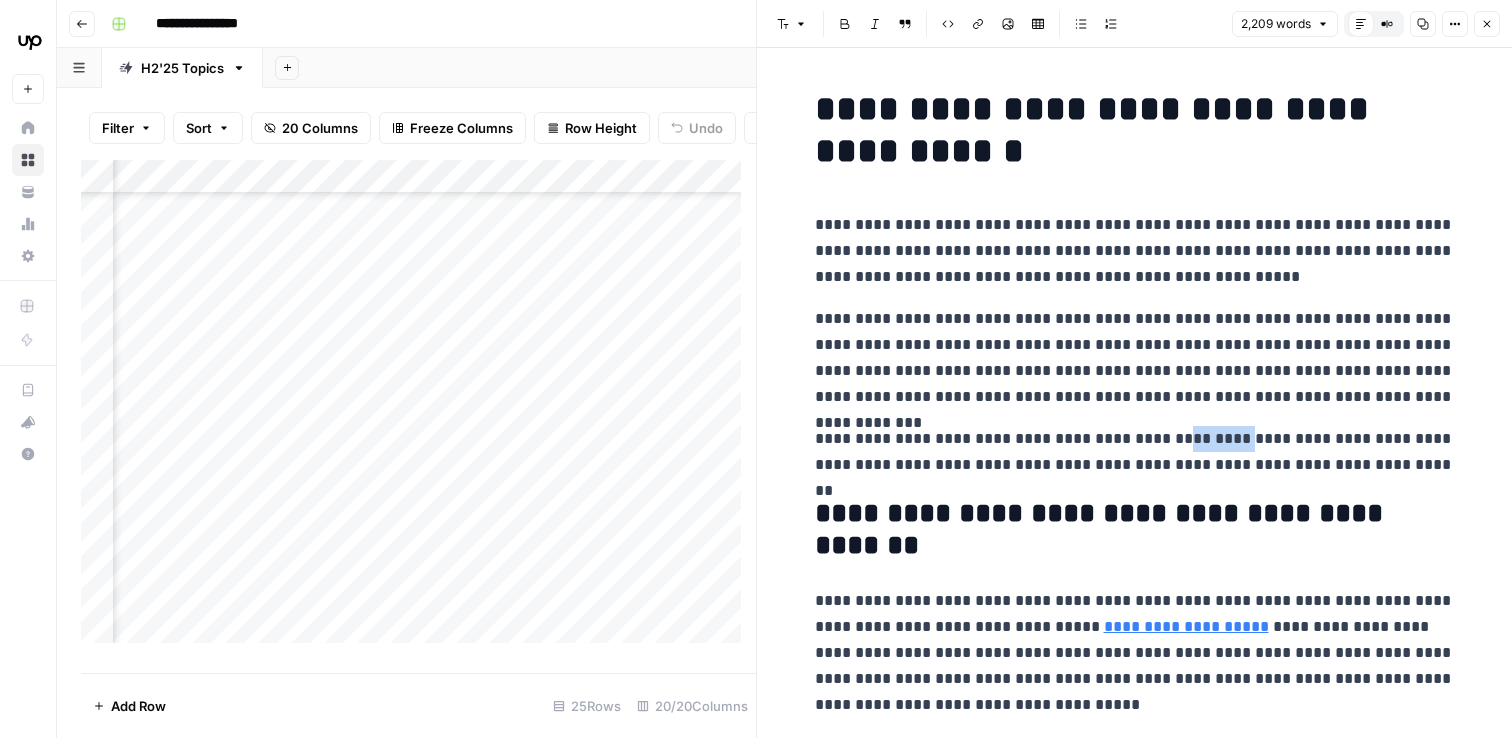 click on "**********" at bounding box center [1135, 452] 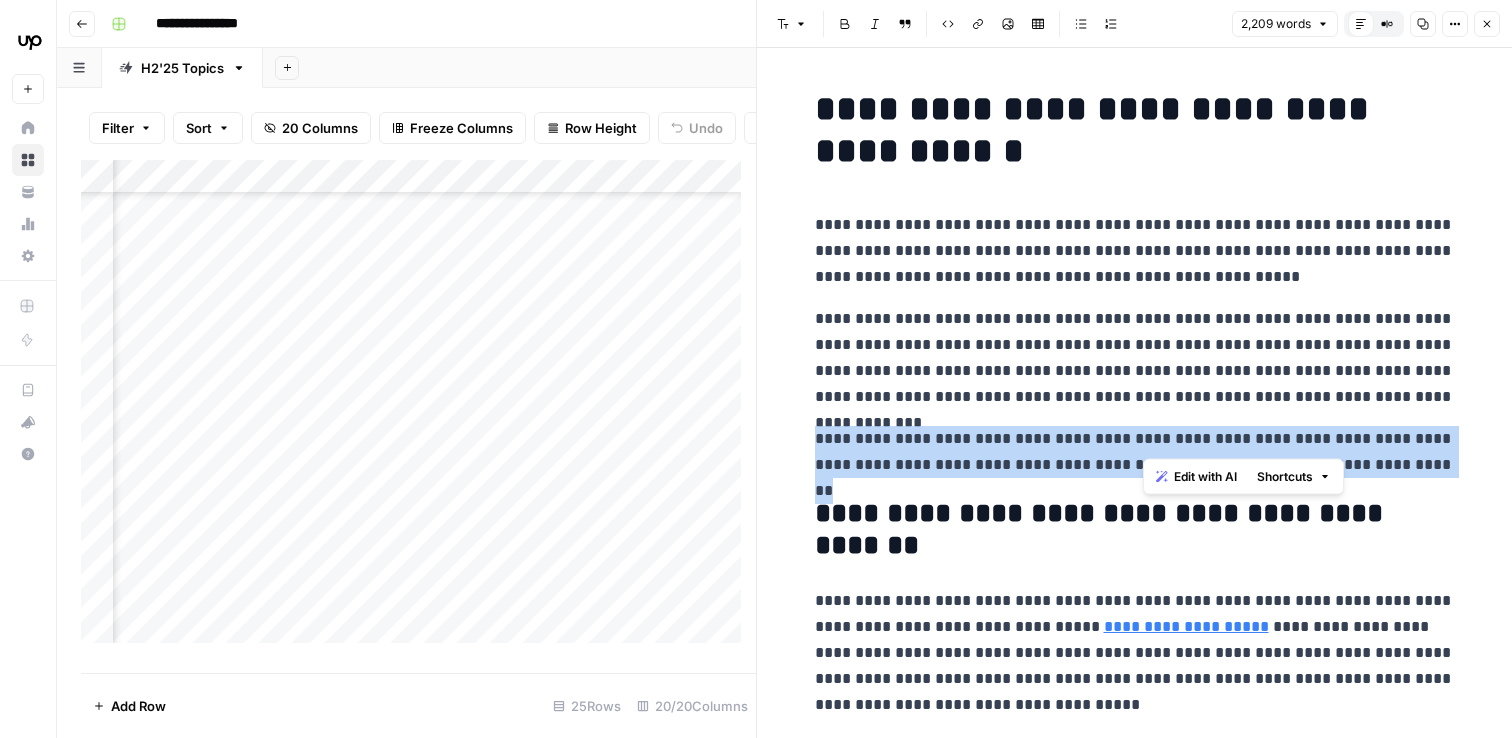 click on "**********" at bounding box center [1135, 452] 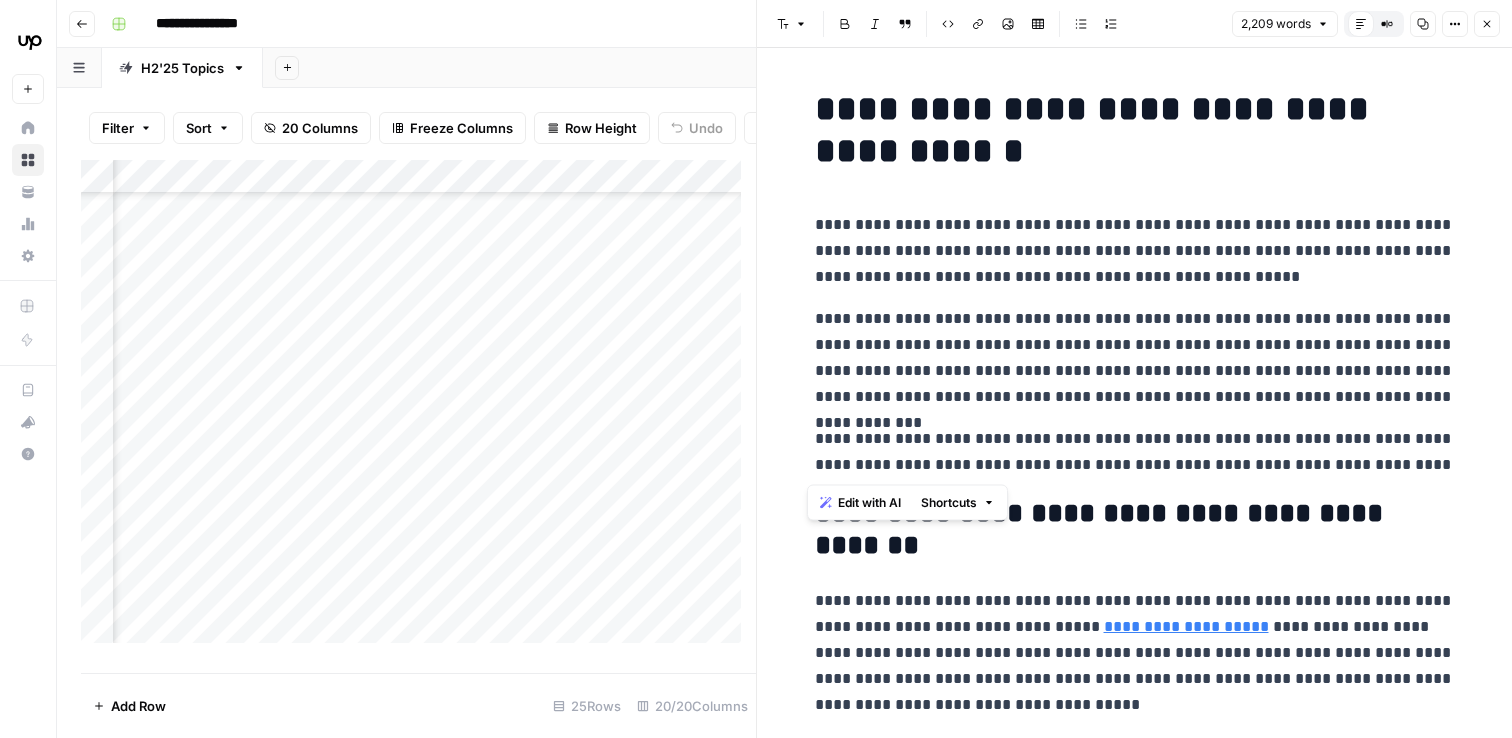 click on "**********" at bounding box center (1135, 358) 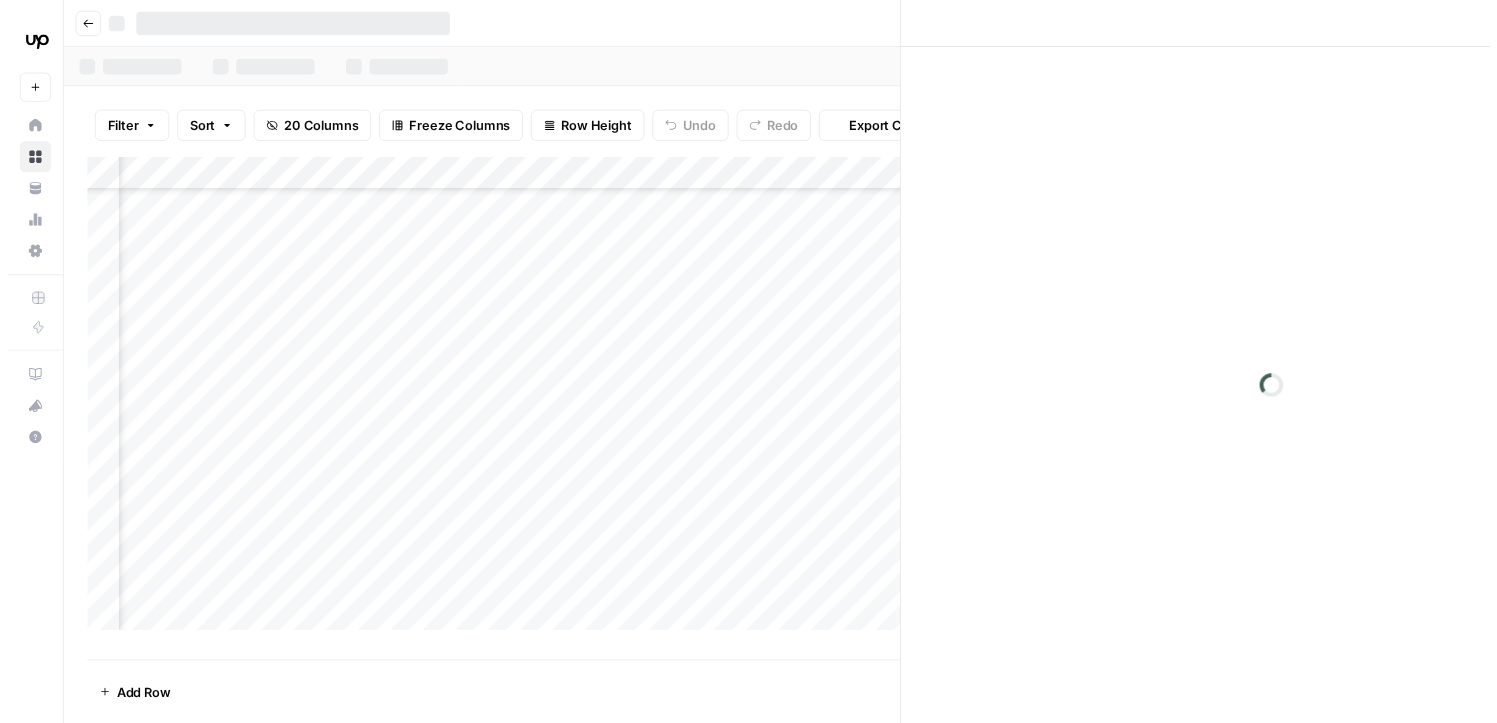scroll, scrollTop: 0, scrollLeft: 0, axis: both 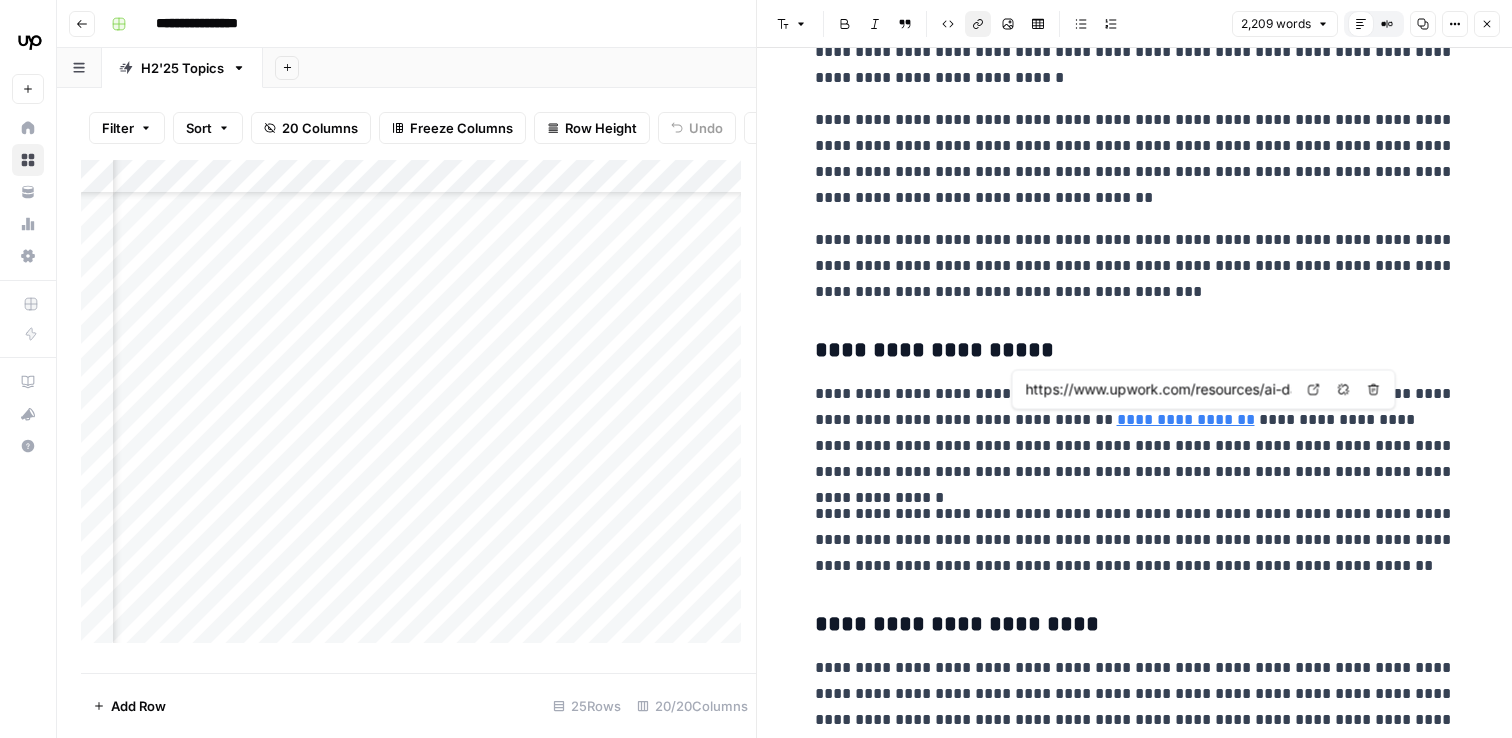 click on "**********" at bounding box center [1186, 419] 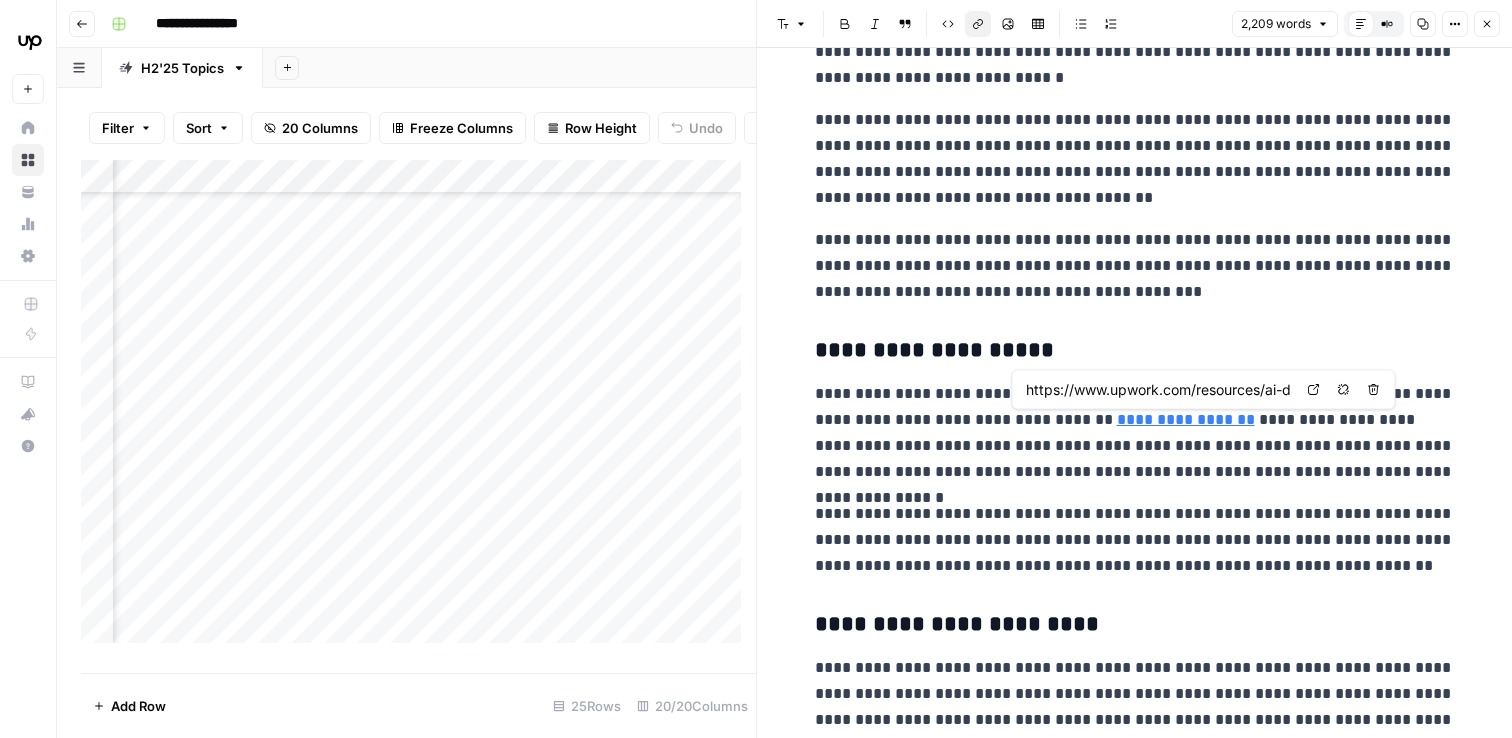 click on "https://www.upwork.com/resources/ai-data-analytics" at bounding box center (1159, 390) 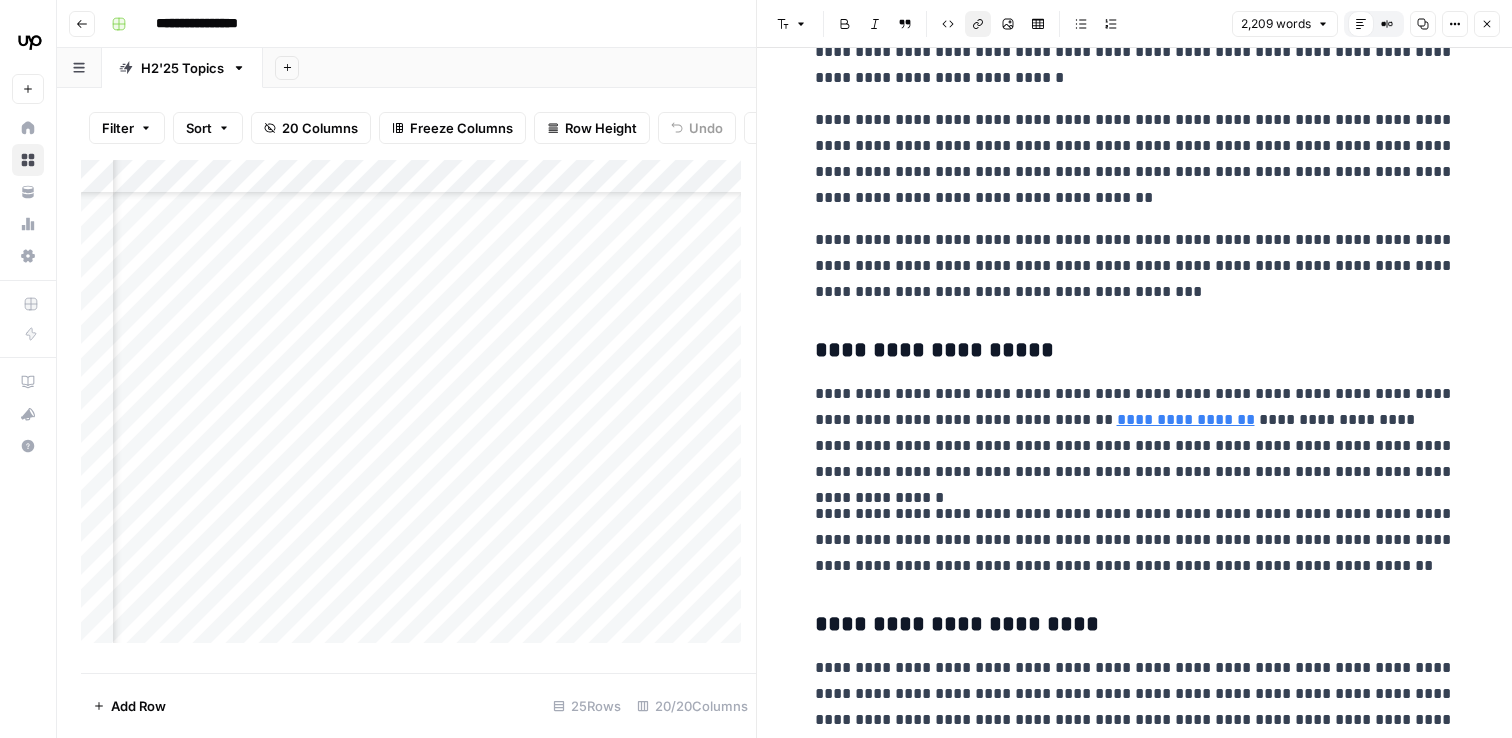 click on "**********" at bounding box center [756, 369] 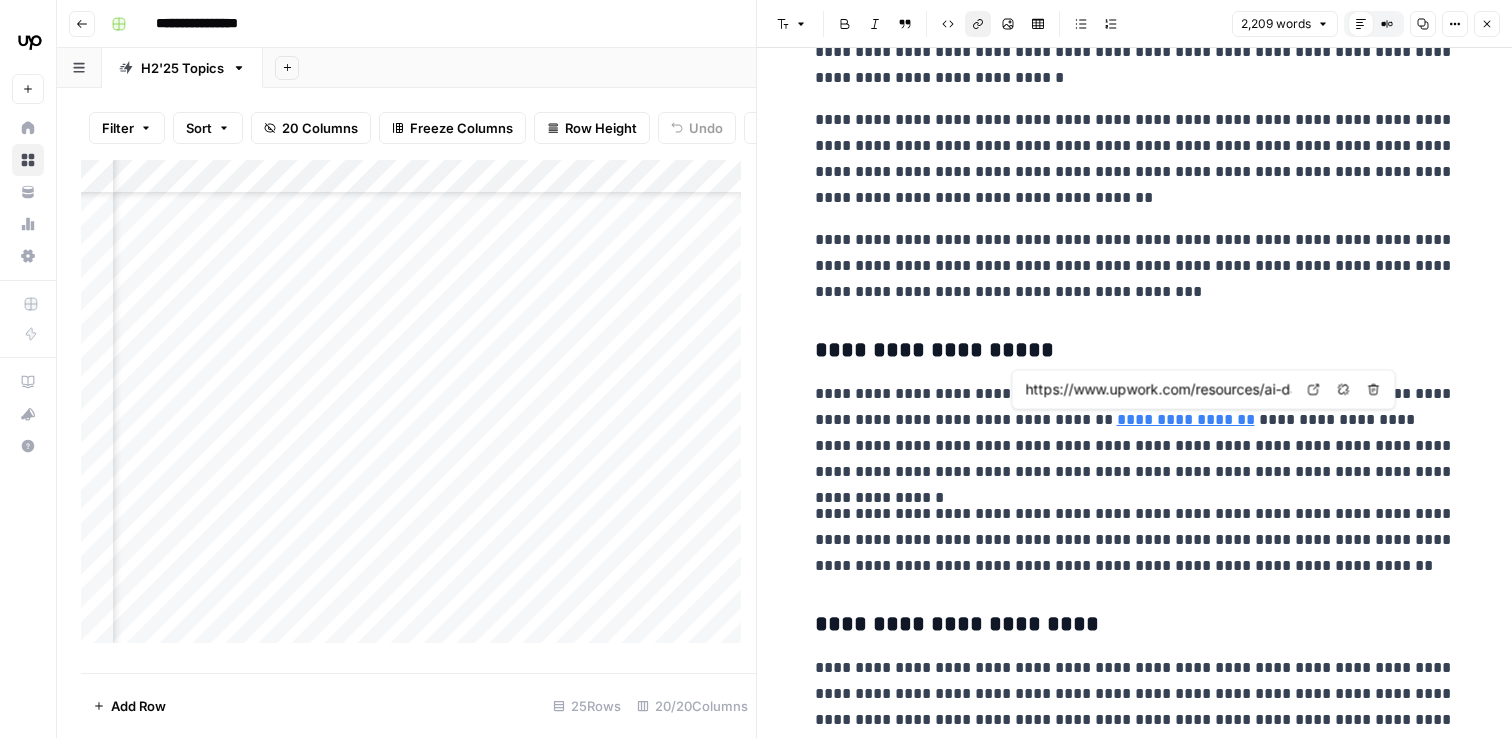 click on "**********" at bounding box center (1186, 419) 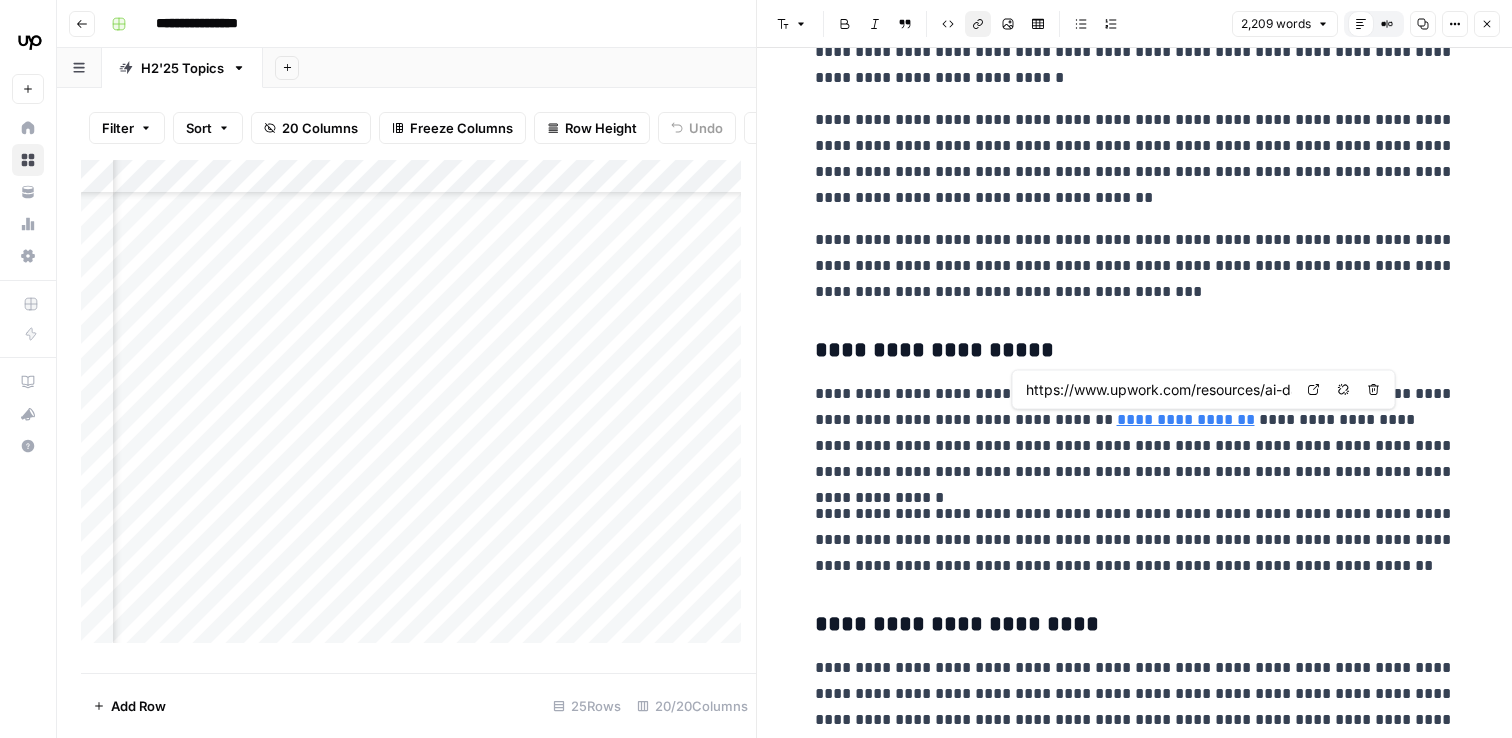 click on "https://www.upwork.com/resources/ai-data-analytics" at bounding box center (1159, 390) 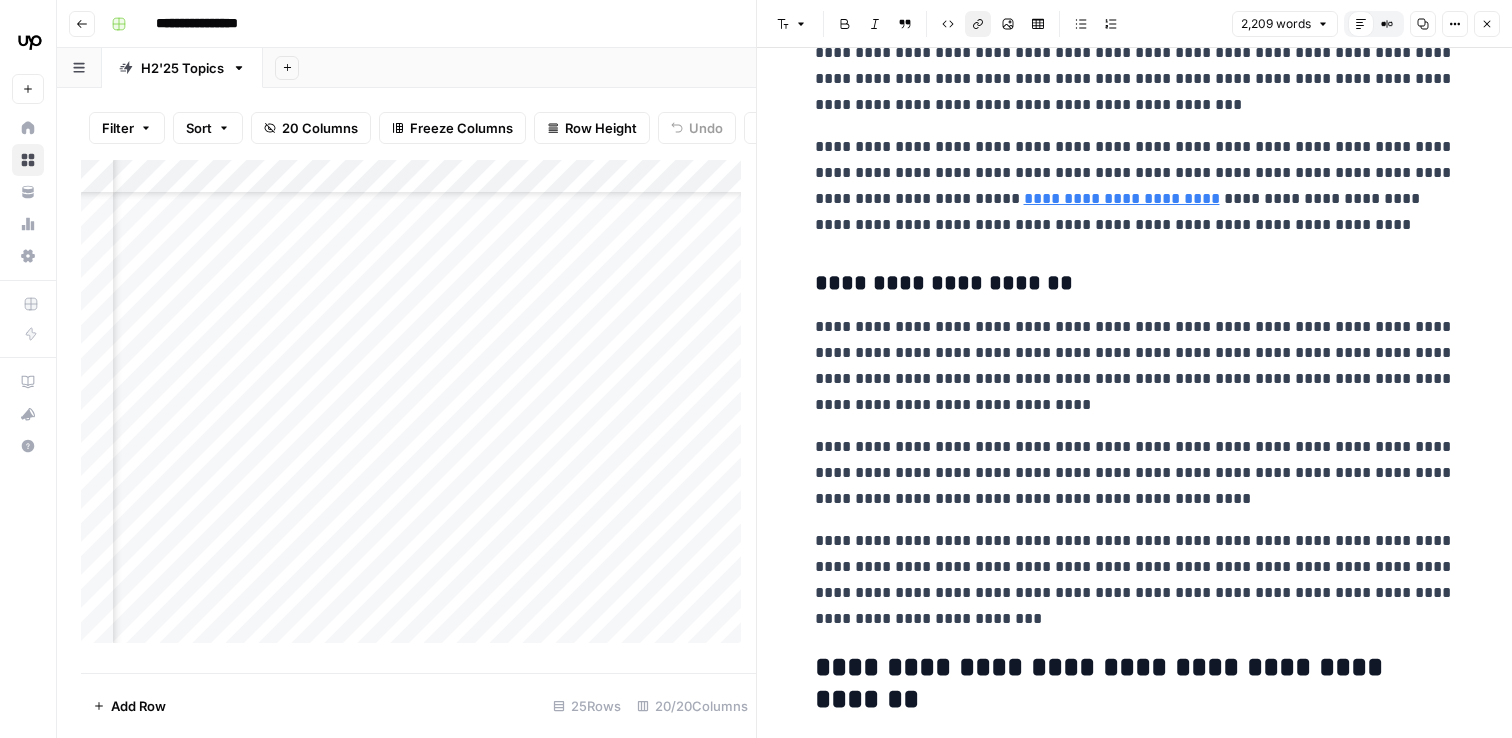 scroll, scrollTop: 2773, scrollLeft: 0, axis: vertical 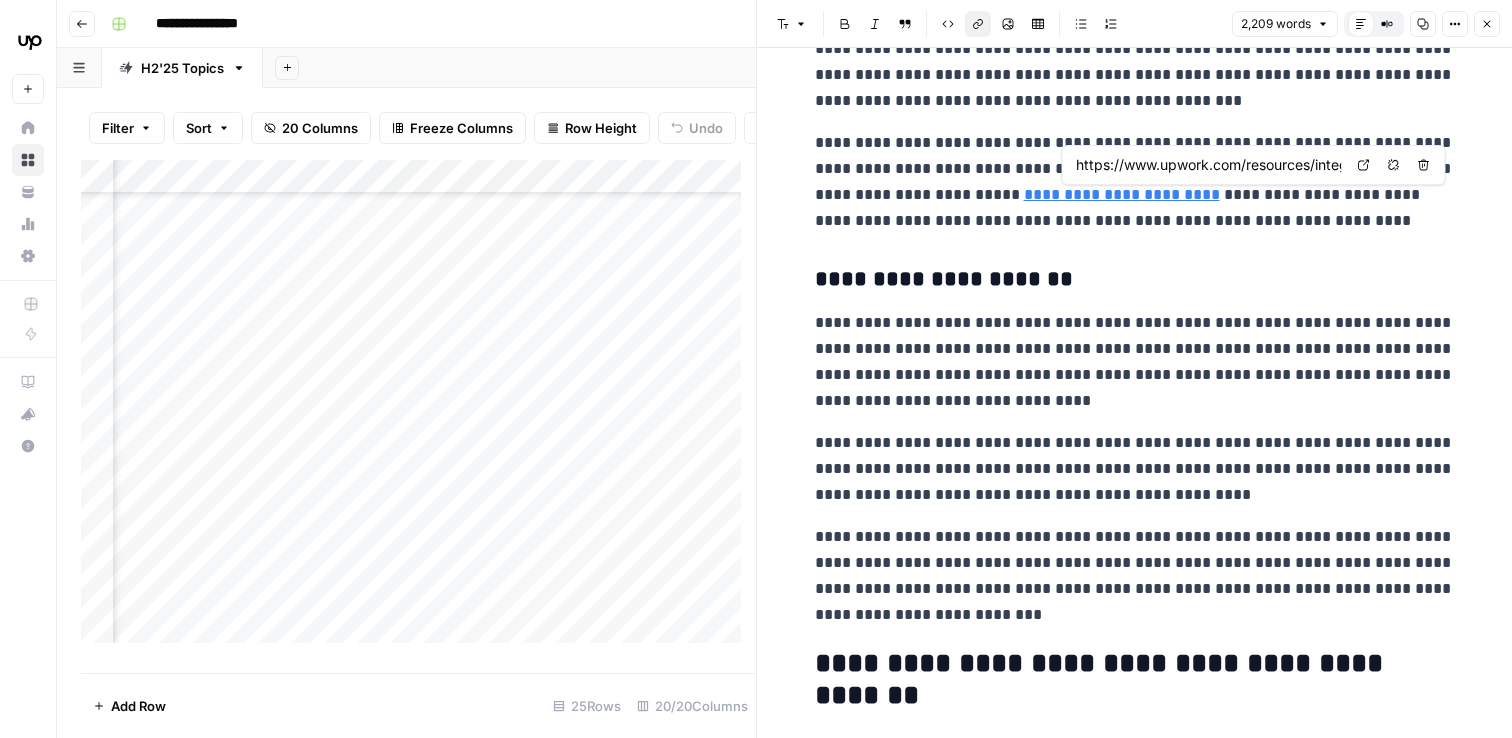 click on "**********" at bounding box center [1122, 194] 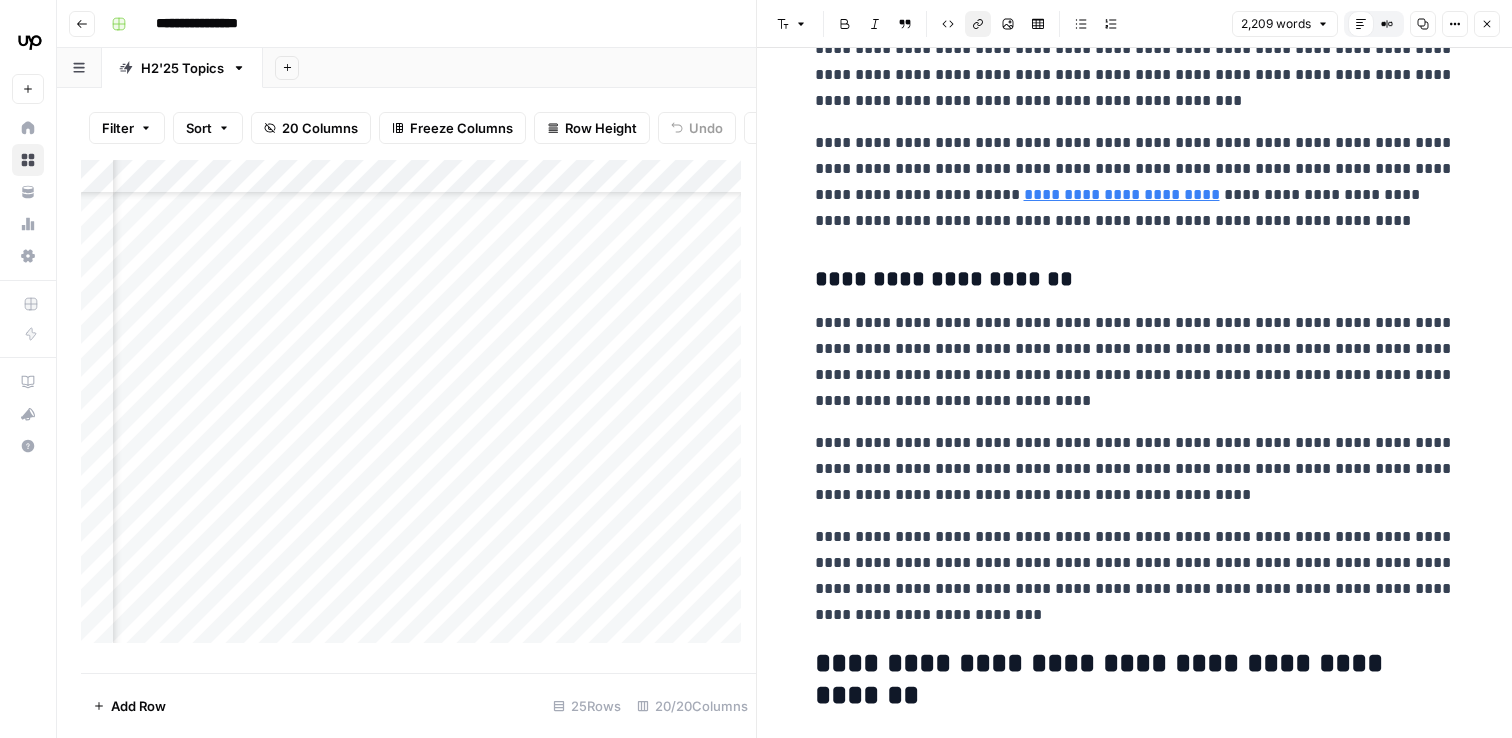 click on "**********" at bounding box center (1135, 1279) 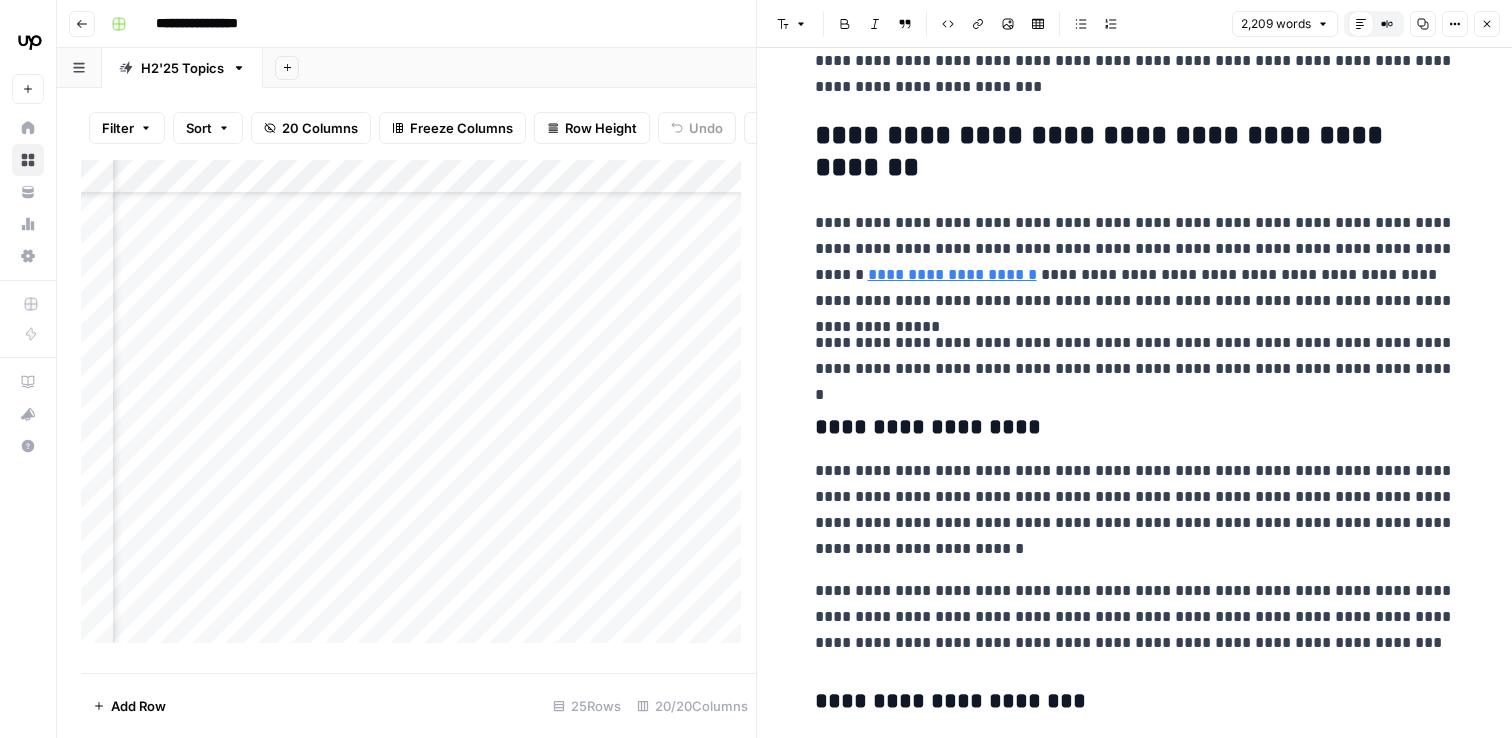 scroll, scrollTop: 3301, scrollLeft: 0, axis: vertical 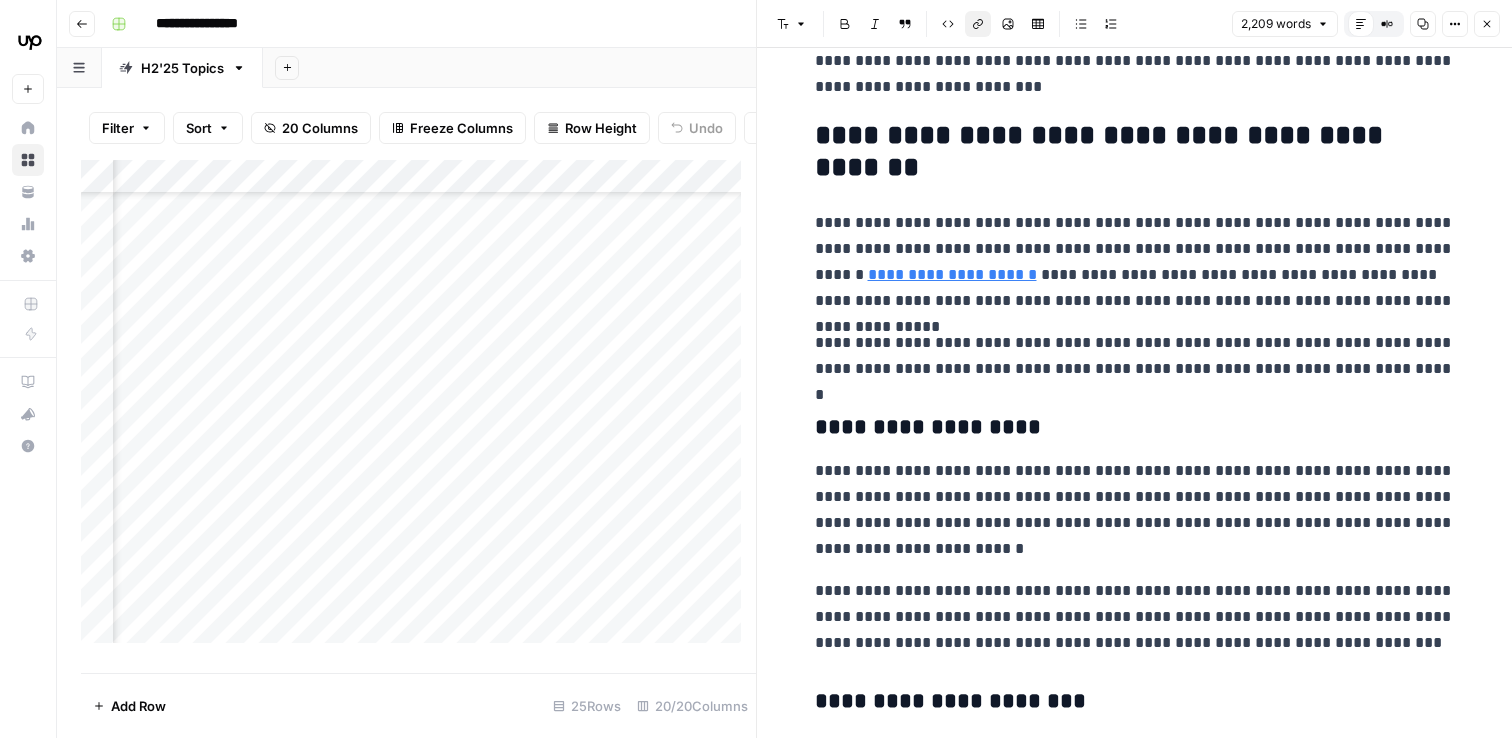 click on "**********" at bounding box center (952, 274) 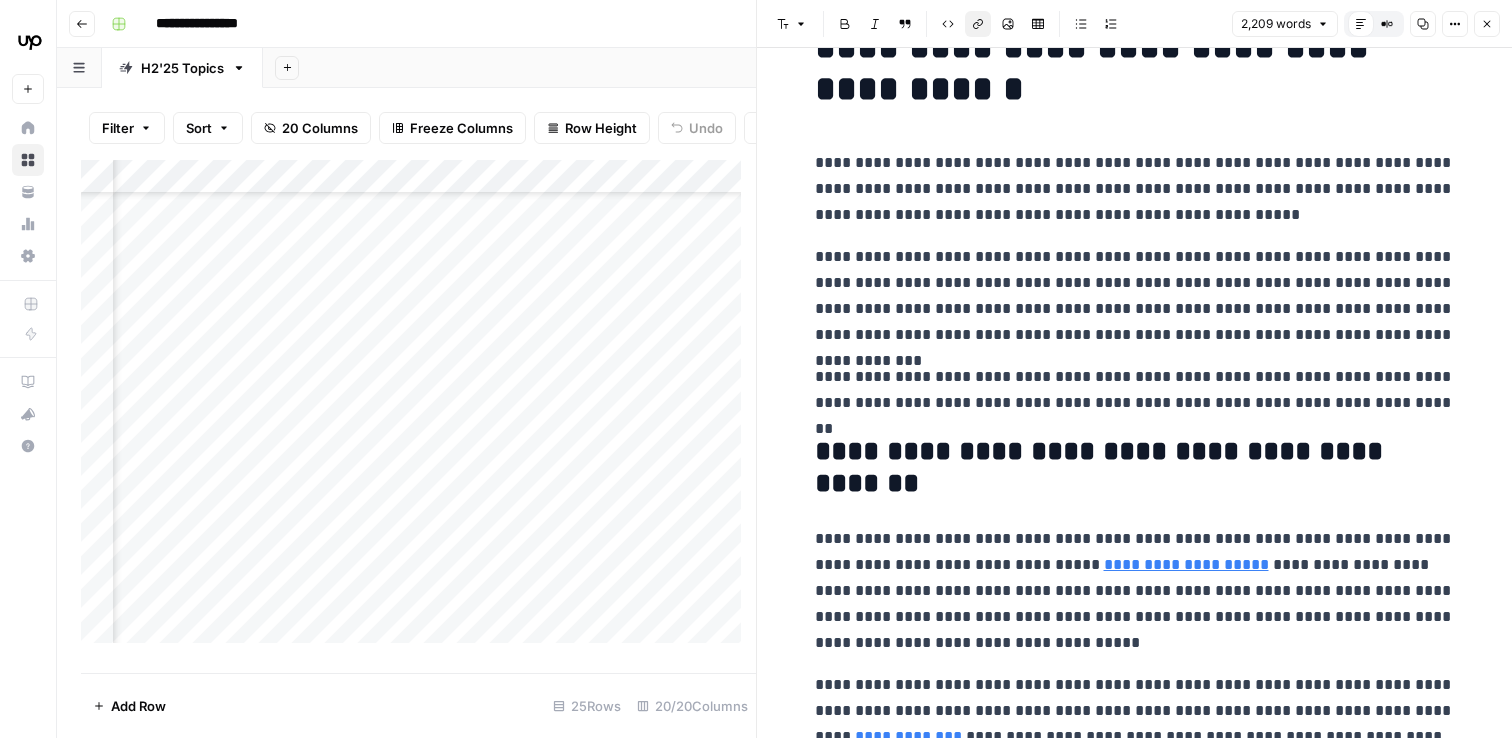 scroll, scrollTop: 0, scrollLeft: 0, axis: both 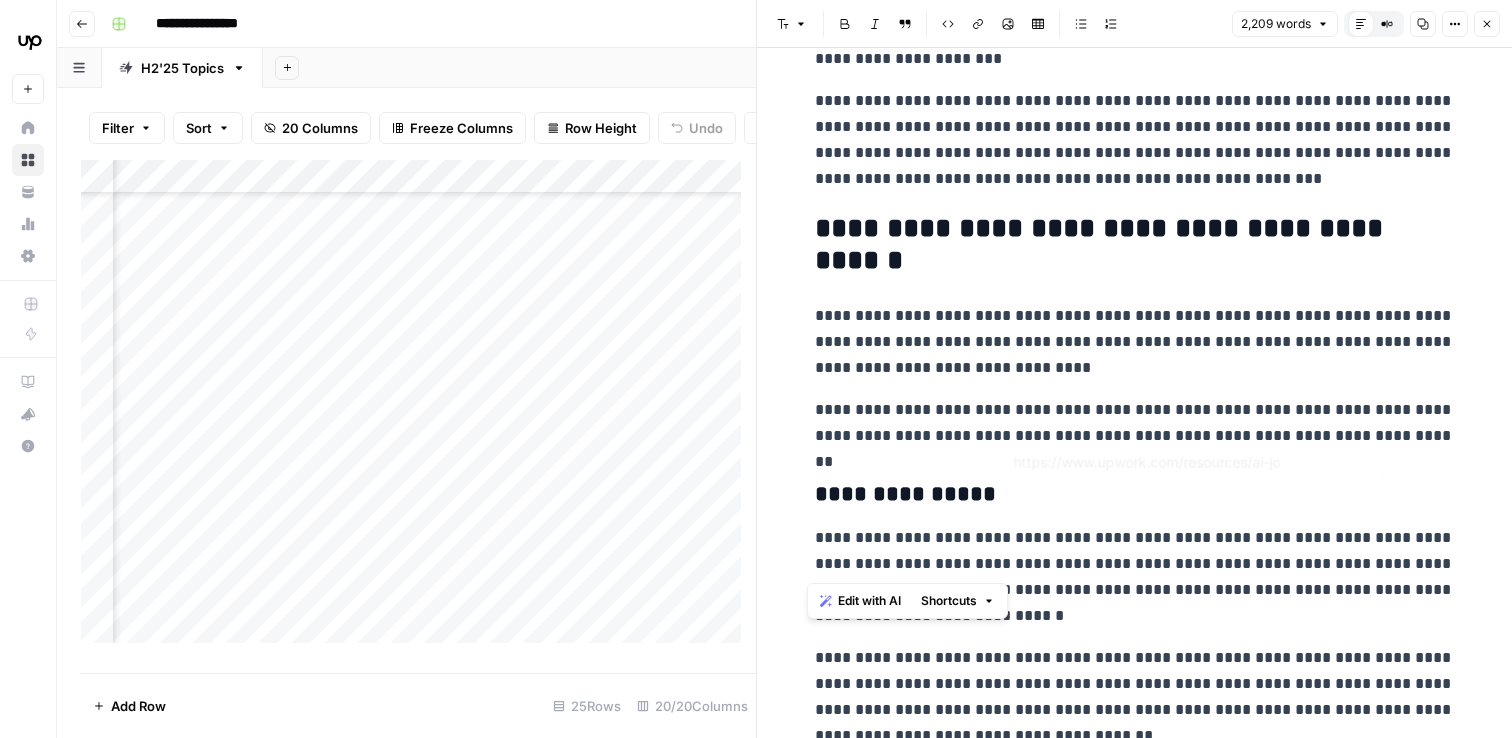 drag, startPoint x: 811, startPoint y: 104, endPoint x: 1274, endPoint y: 560, distance: 649.85 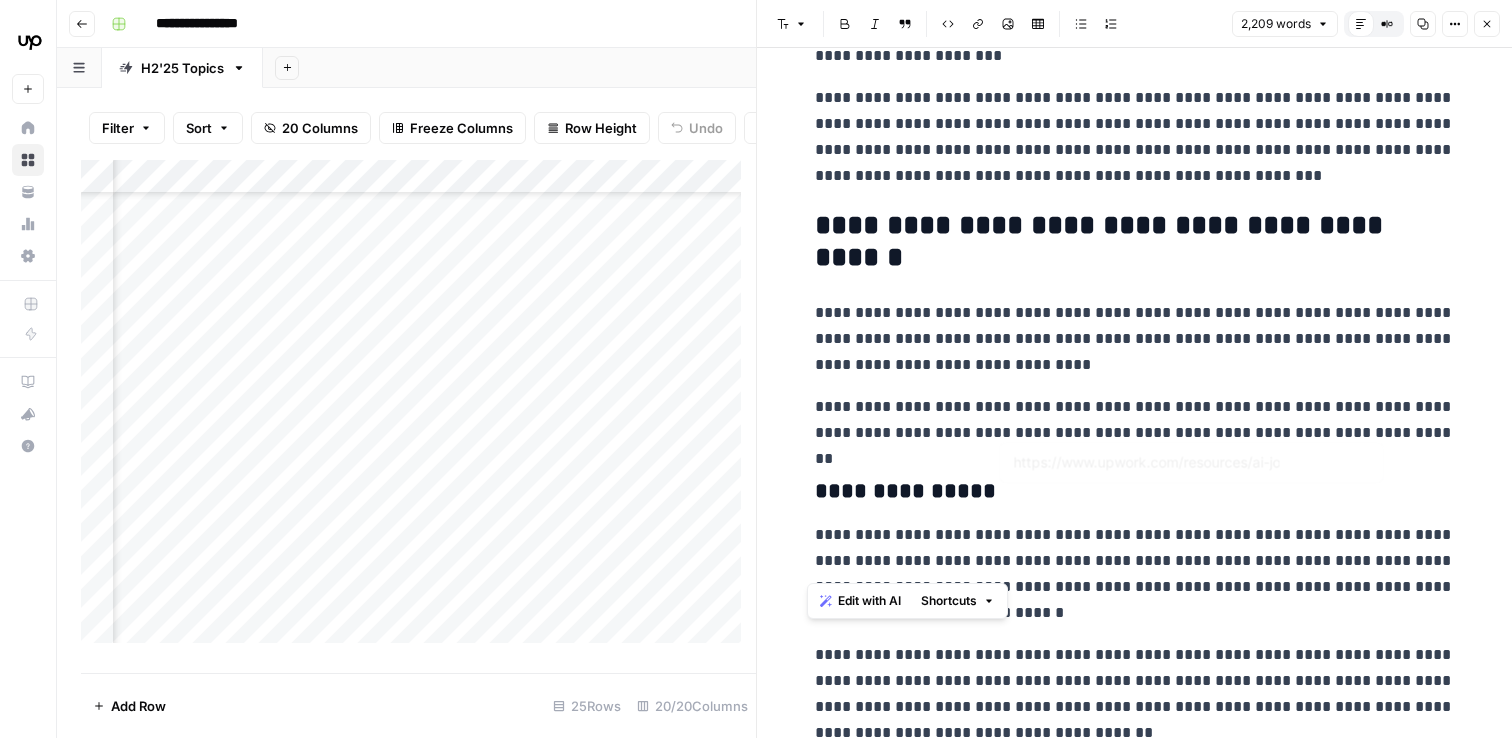 scroll, scrollTop: 822, scrollLeft: 0, axis: vertical 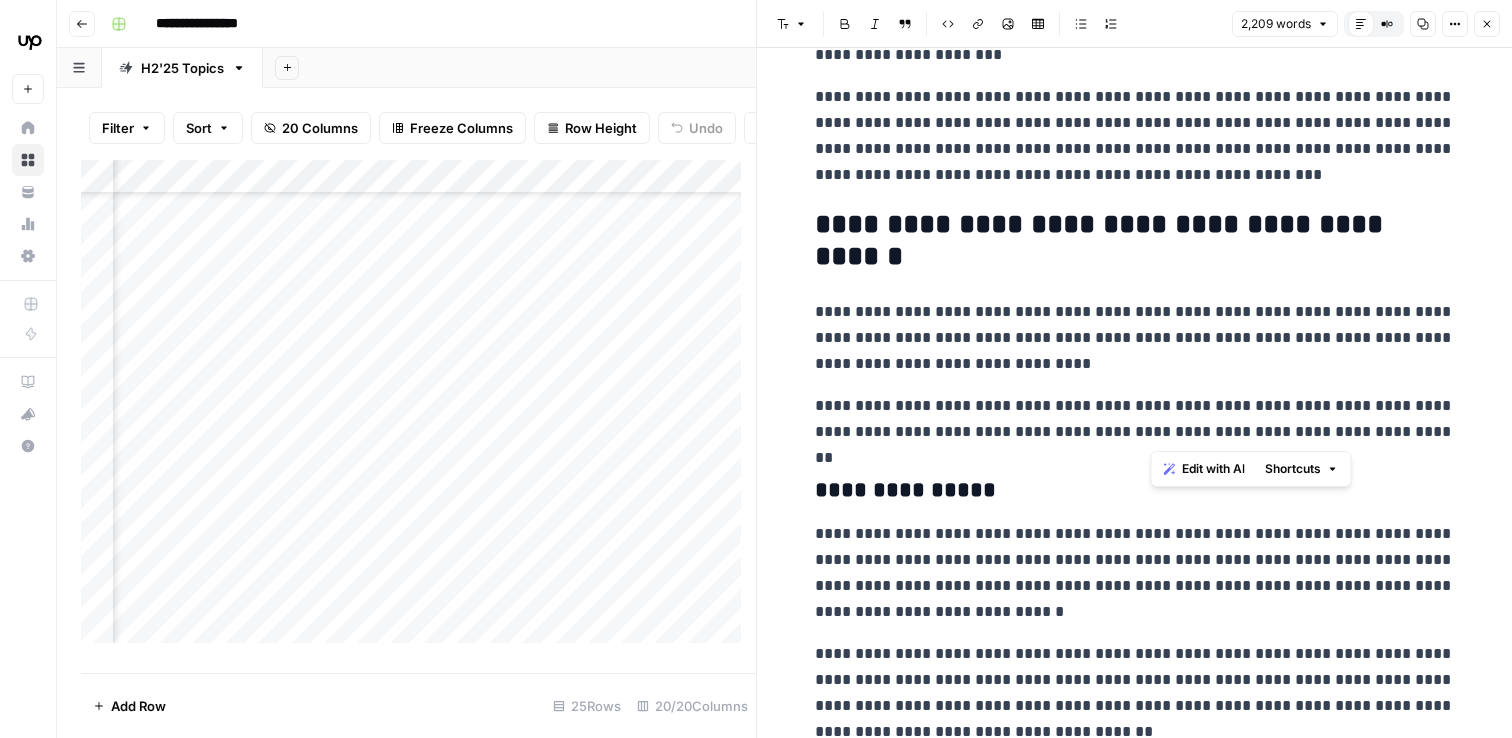 drag, startPoint x: 1155, startPoint y: 435, endPoint x: 1141, endPoint y: 420, distance: 20.518284 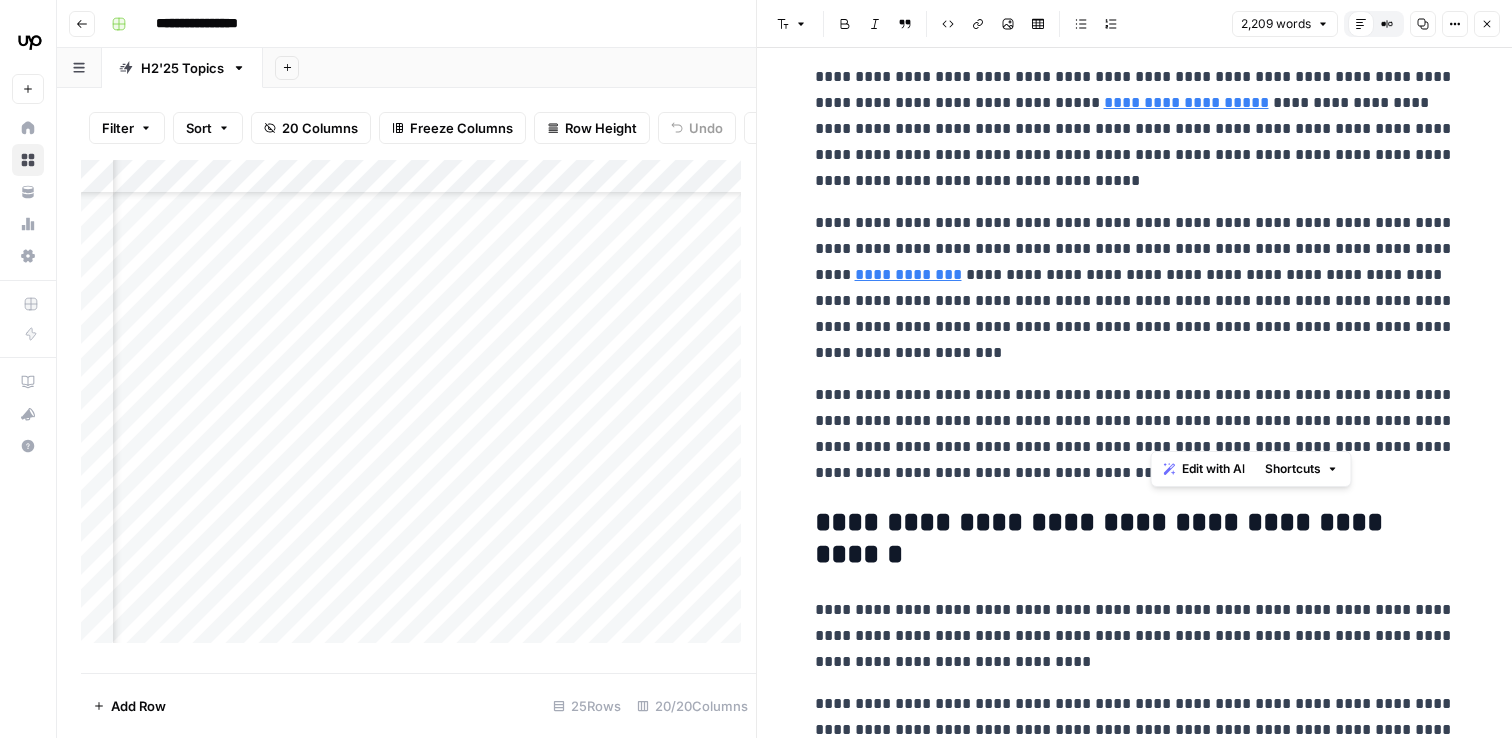 scroll, scrollTop: 0, scrollLeft: 0, axis: both 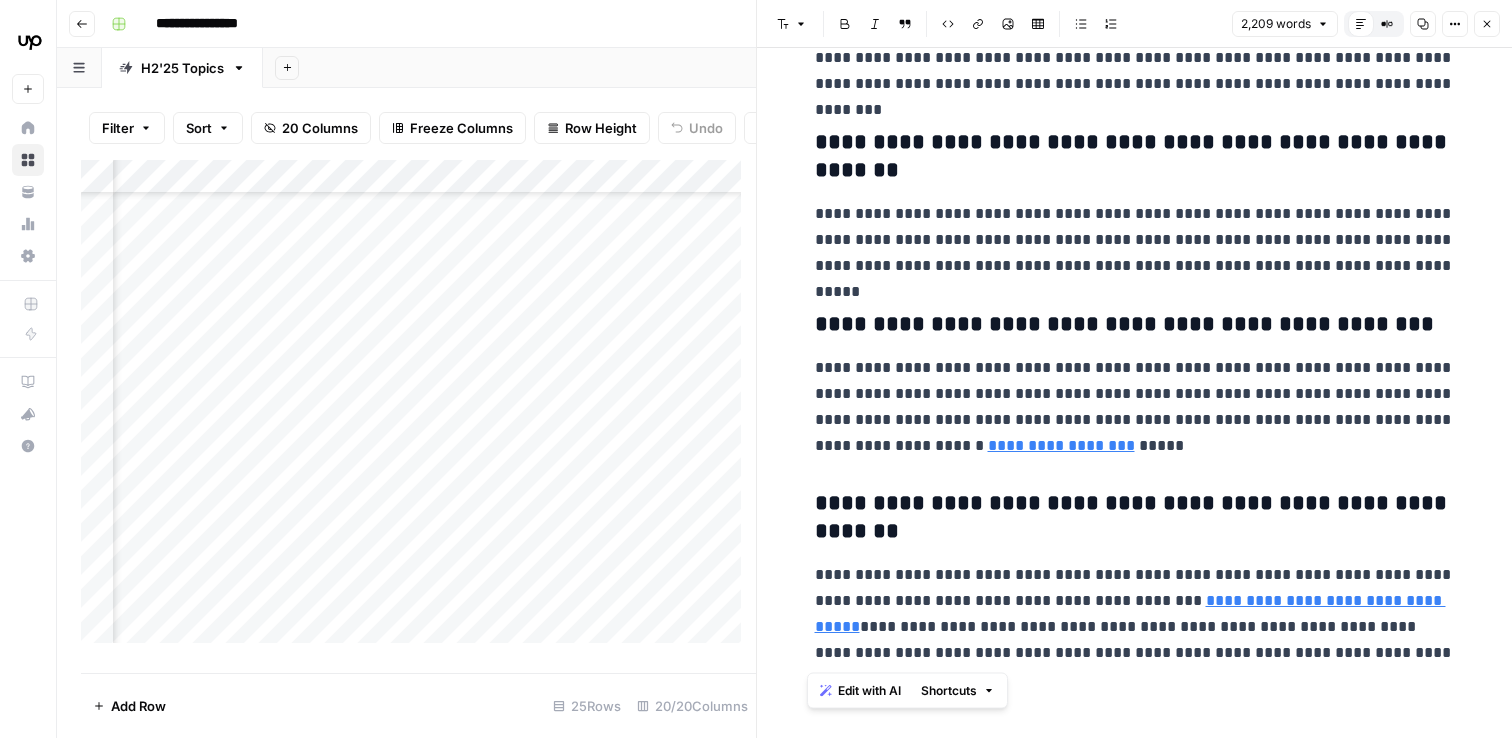 drag, startPoint x: 822, startPoint y: 128, endPoint x: 1341, endPoint y: 685, distance: 761.3212 